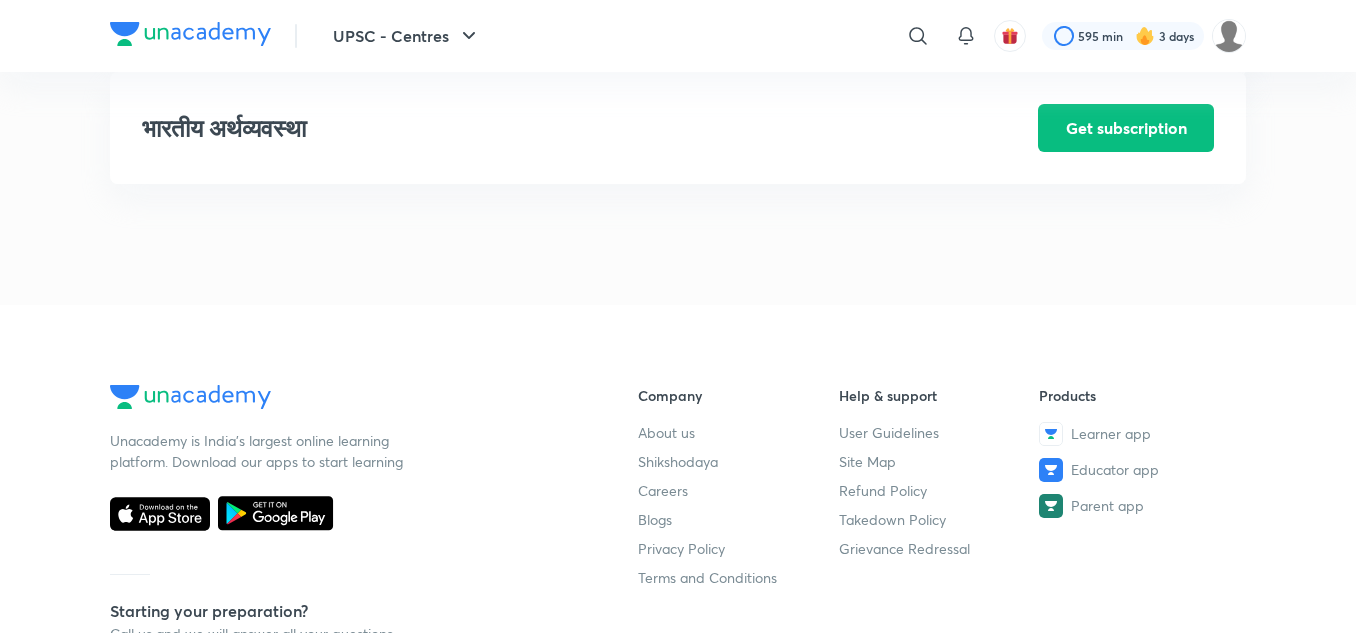 scroll, scrollTop: 0, scrollLeft: 0, axis: both 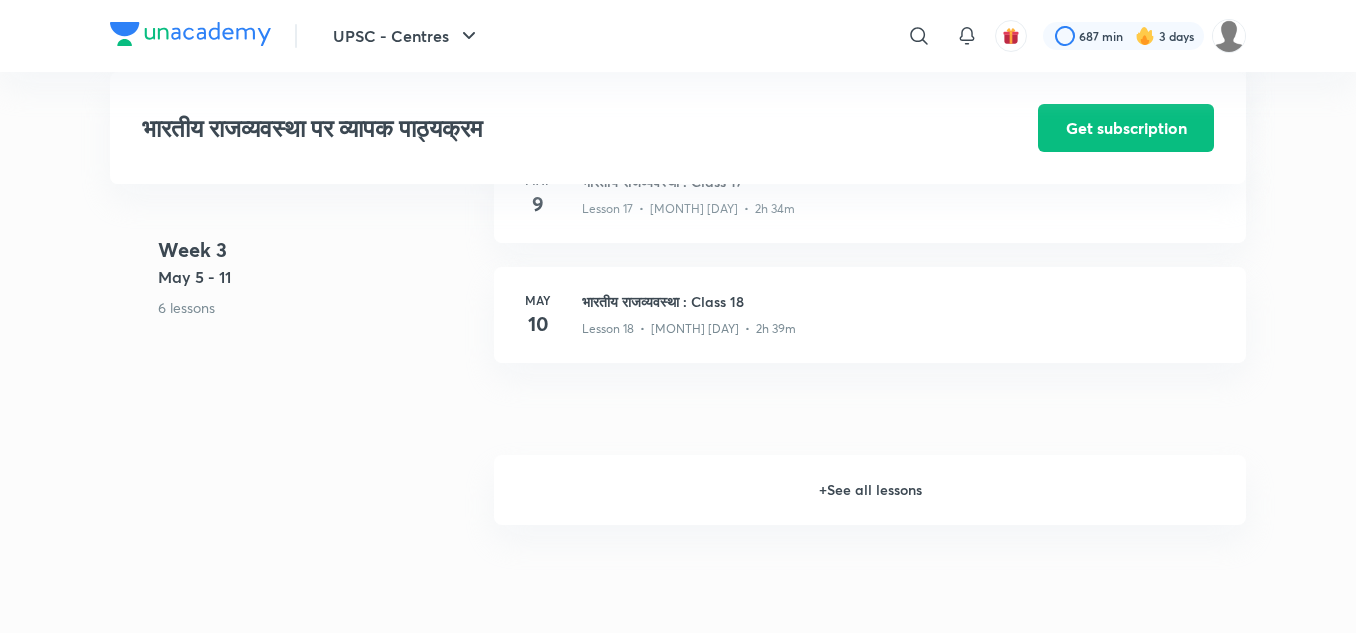 click on "+  See all lessons" at bounding box center [870, 490] 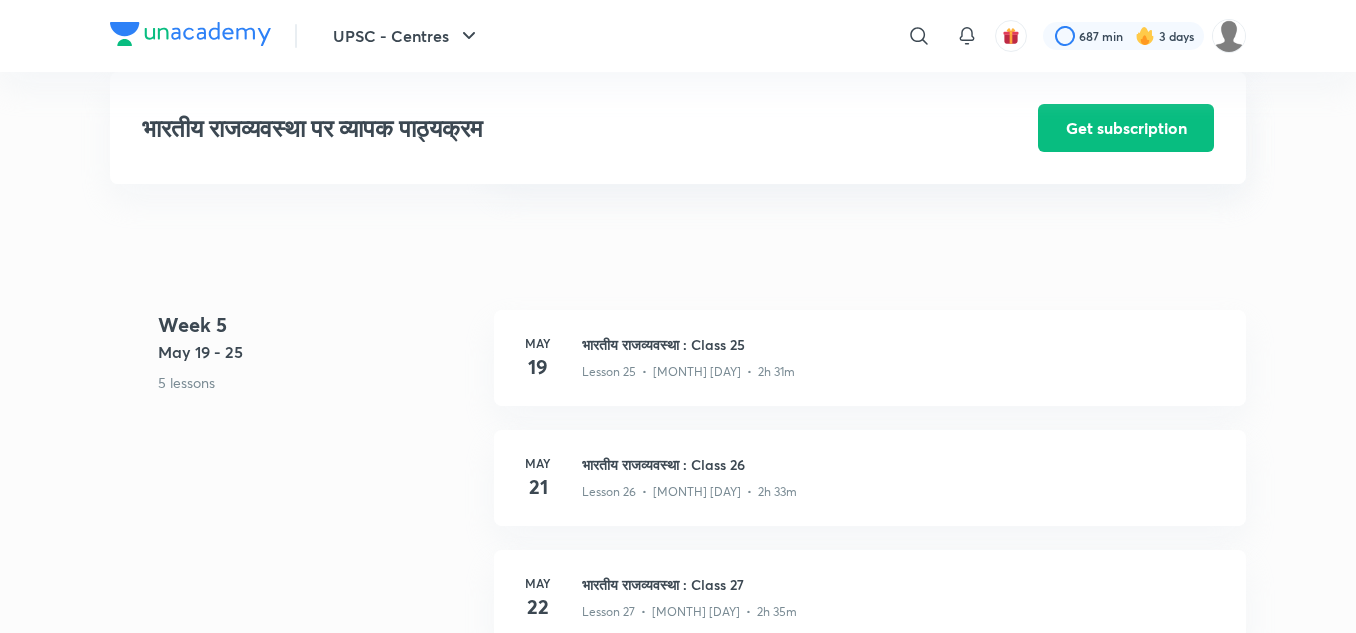 scroll, scrollTop: 4055, scrollLeft: 0, axis: vertical 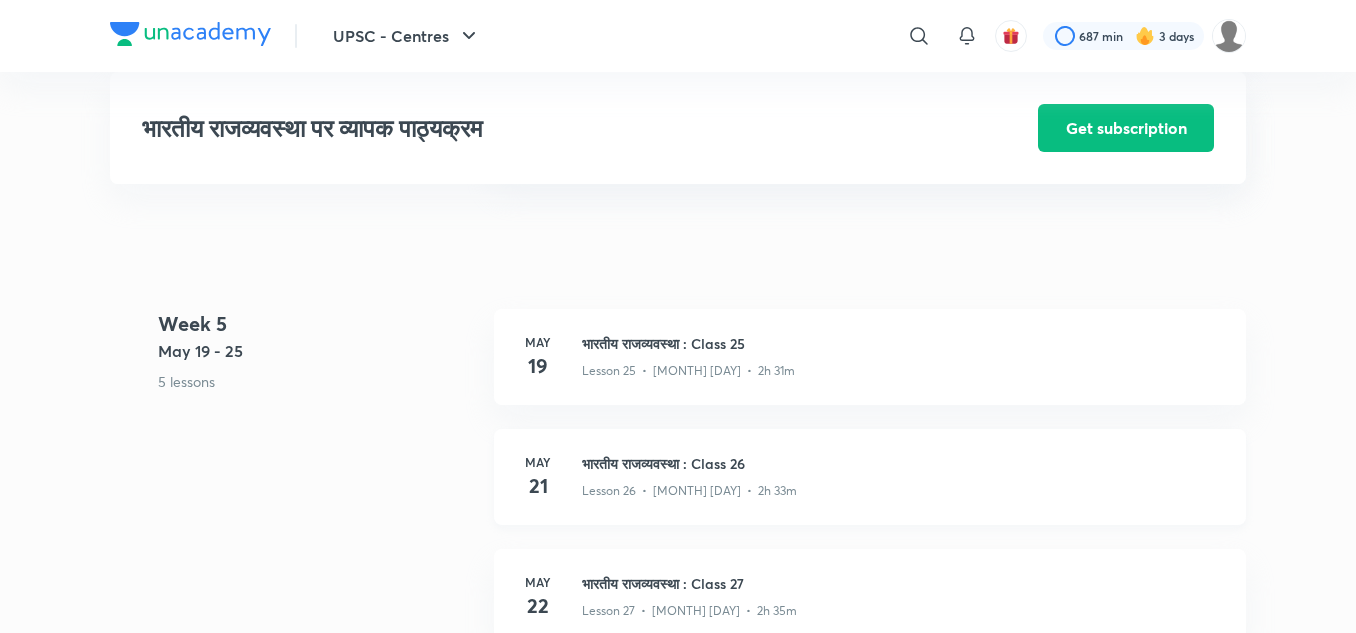 click on "भारतीय राजव्यवस्था : Class 26" at bounding box center (902, 463) 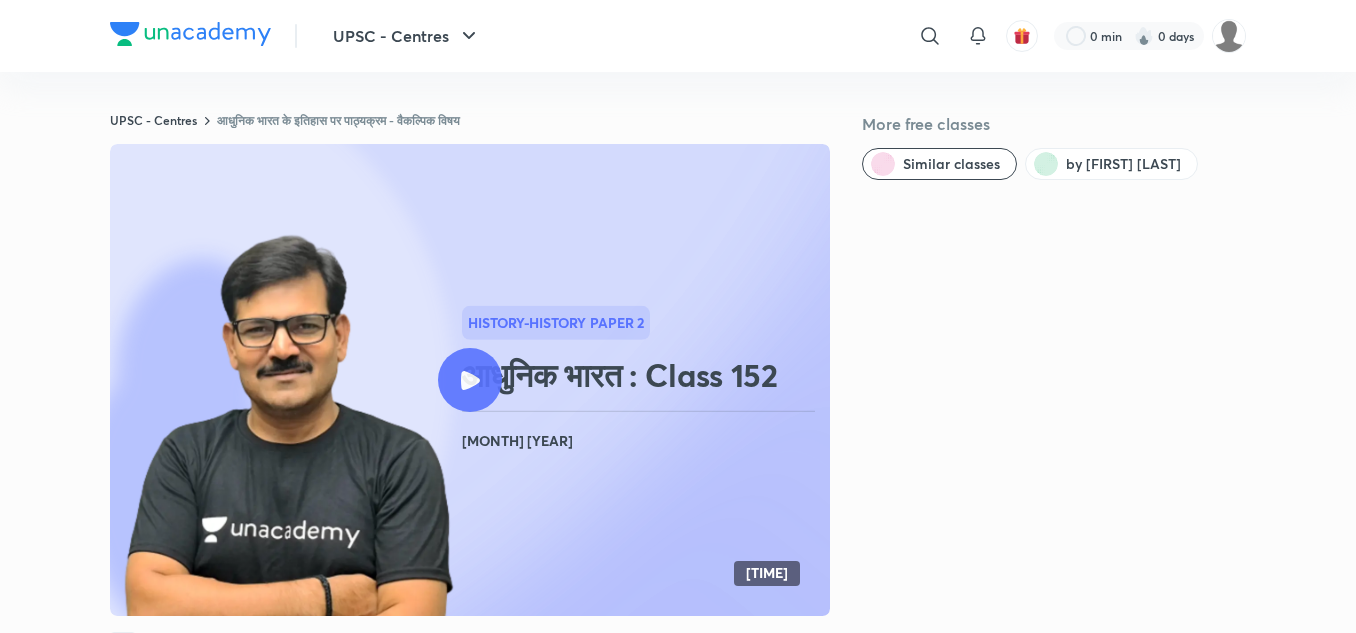 scroll, scrollTop: 0, scrollLeft: 0, axis: both 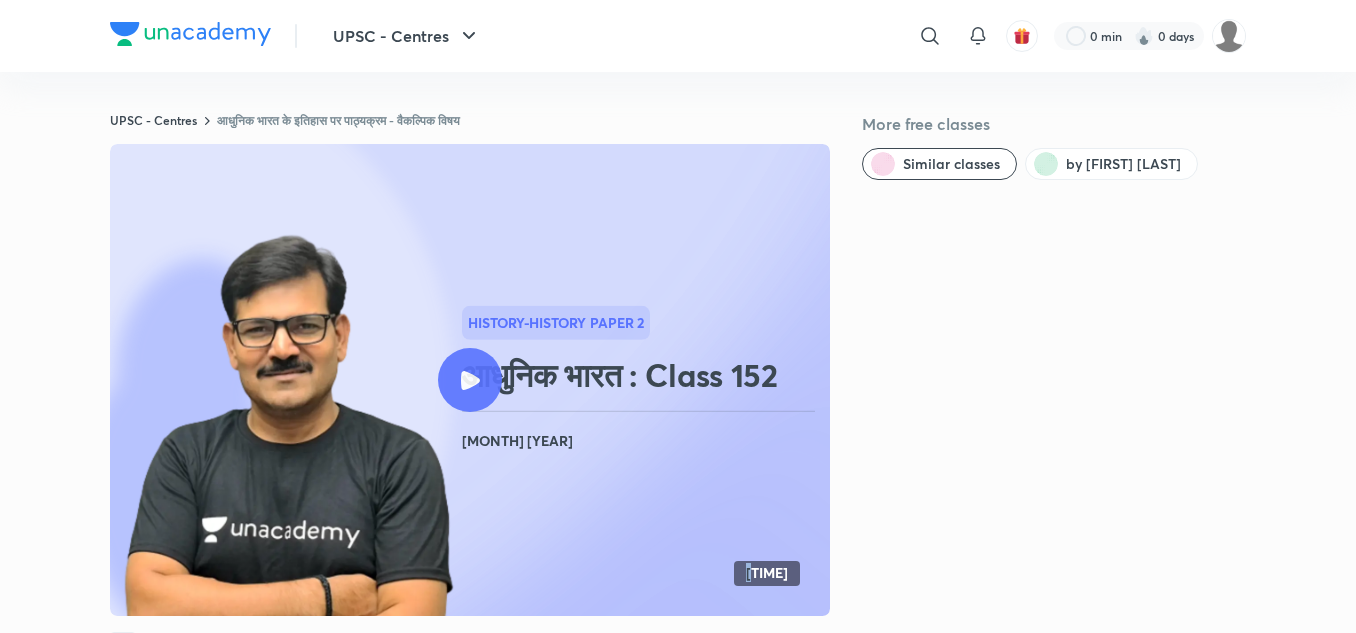 click at bounding box center [470, 380] 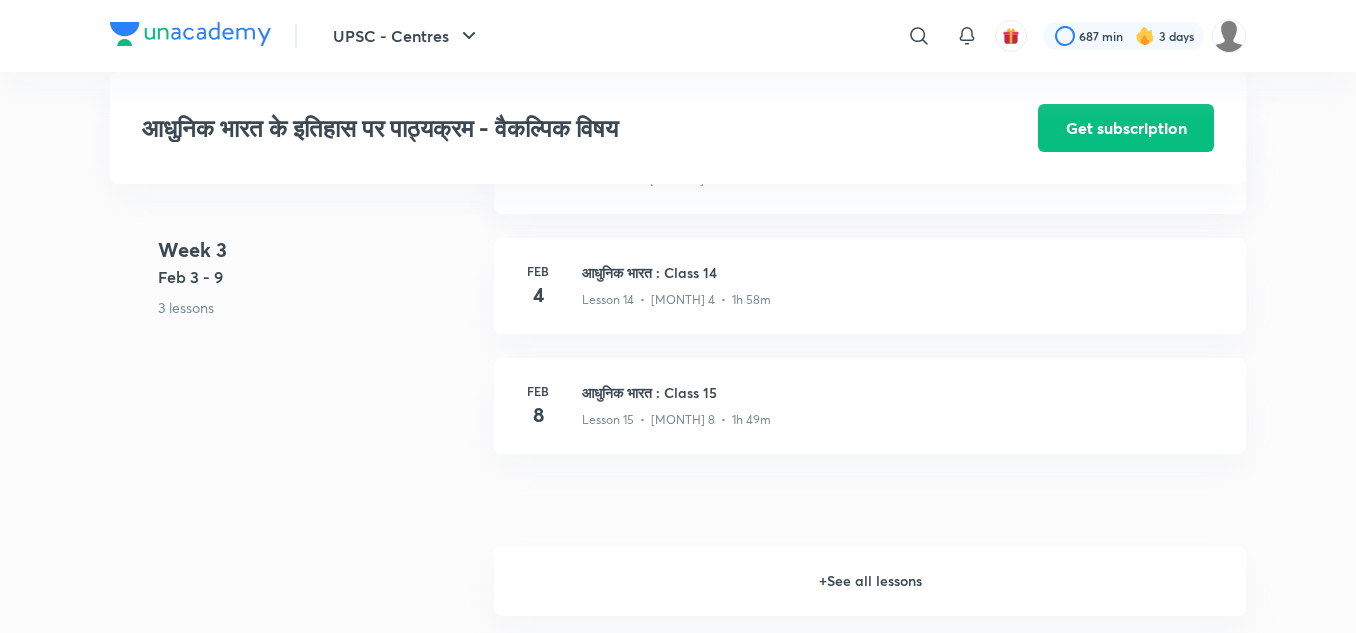 scroll, scrollTop: 2465, scrollLeft: 0, axis: vertical 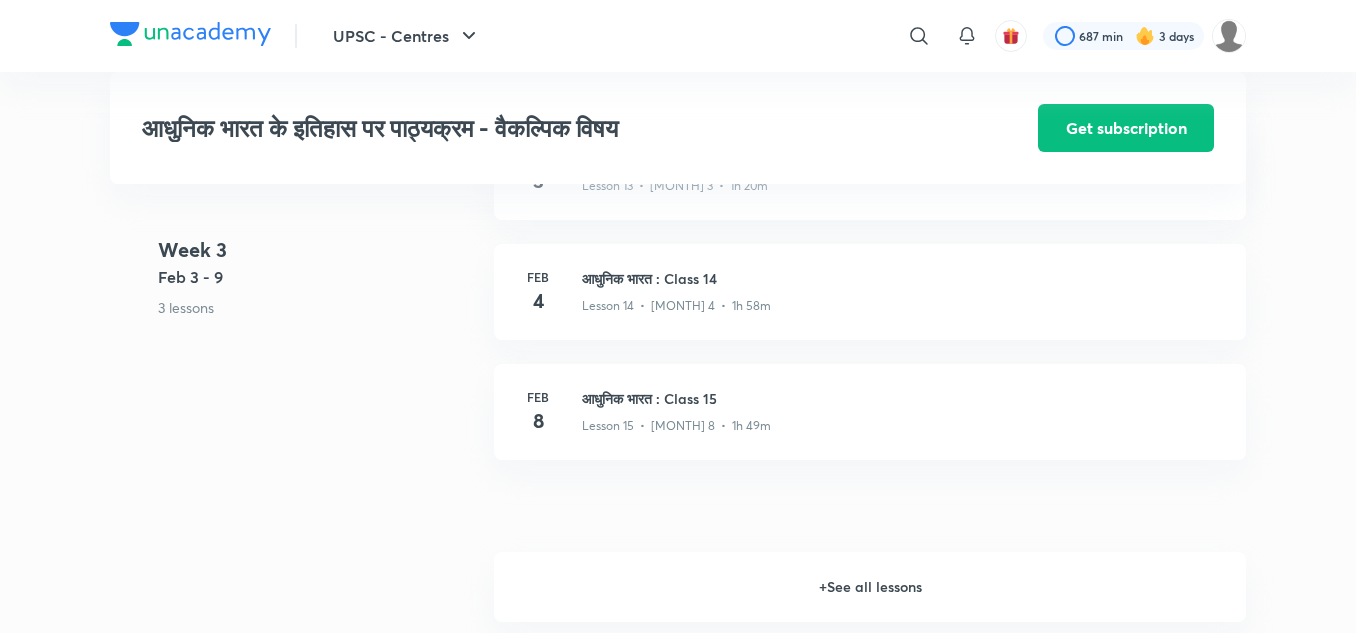 click on "+  See all lessons" at bounding box center [870, 587] 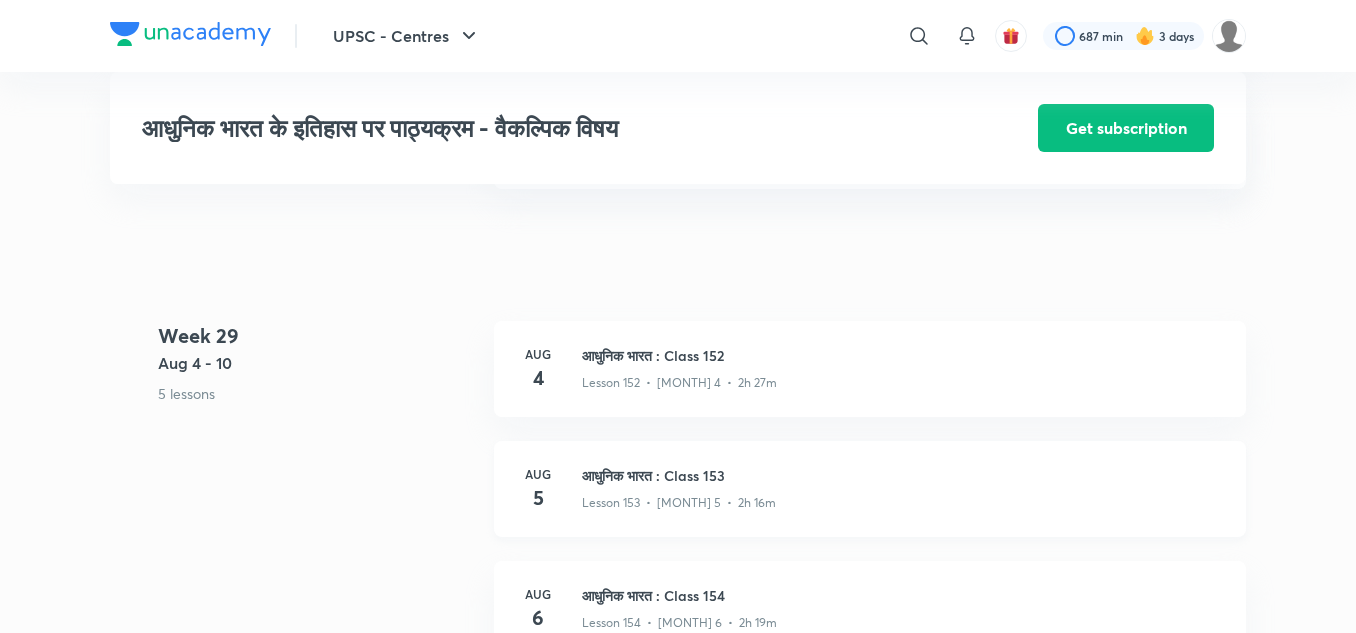 scroll, scrollTop: 21755, scrollLeft: 0, axis: vertical 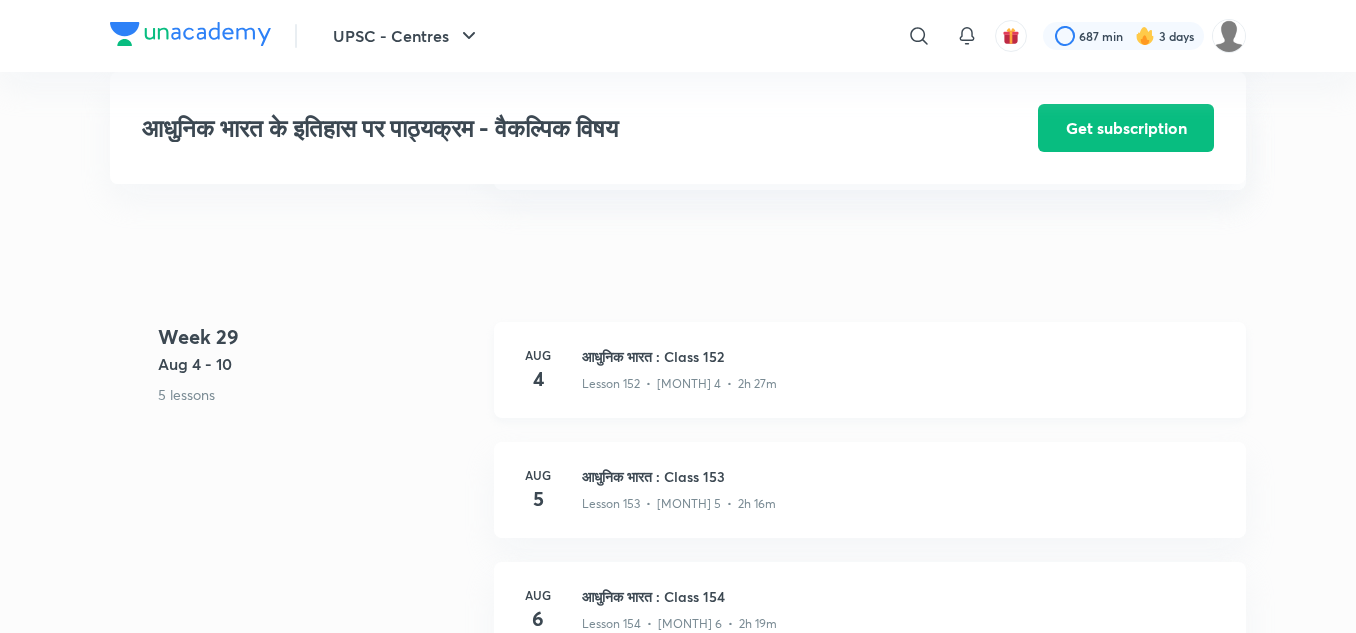 click on "आधुनिक भारत : Class 152" at bounding box center [902, 356] 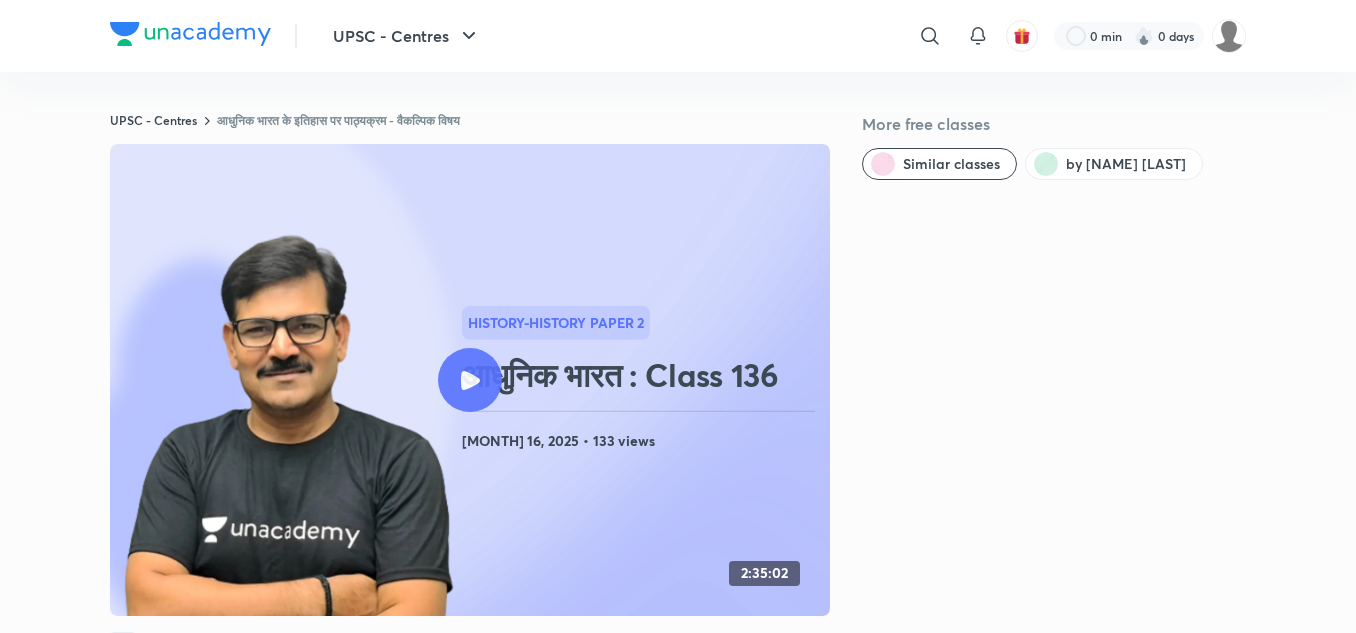scroll, scrollTop: 0, scrollLeft: 0, axis: both 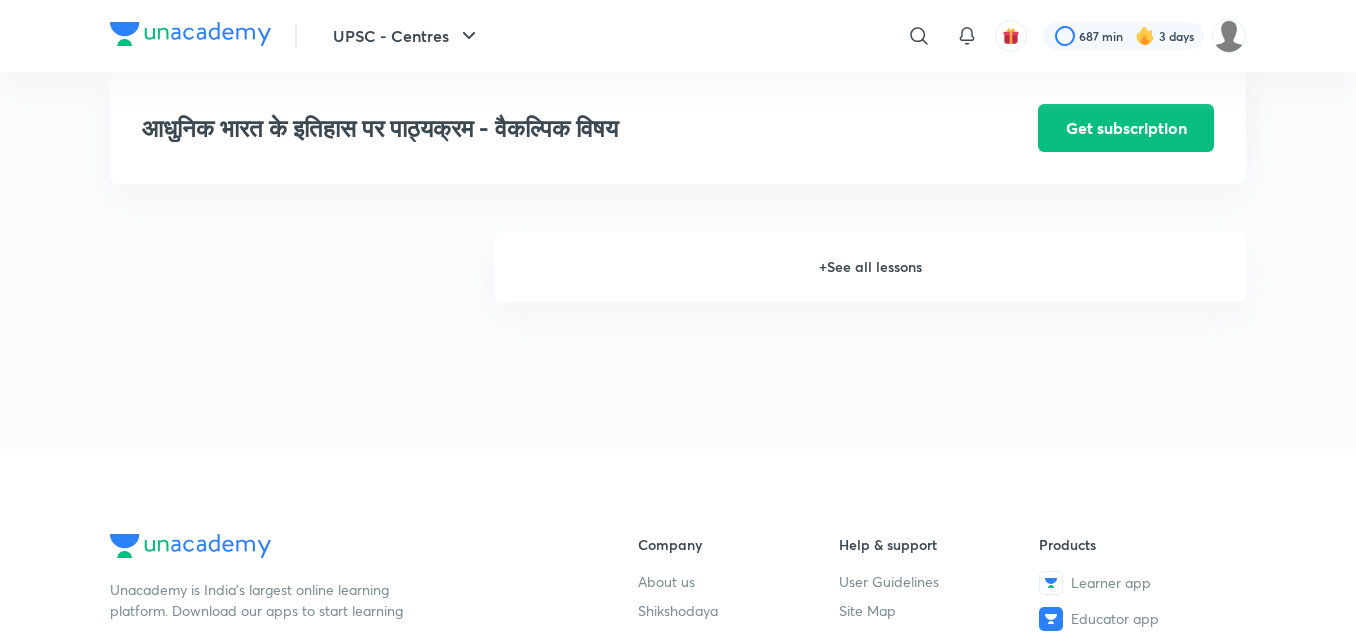 click on "+  See all lessons" at bounding box center (870, 267) 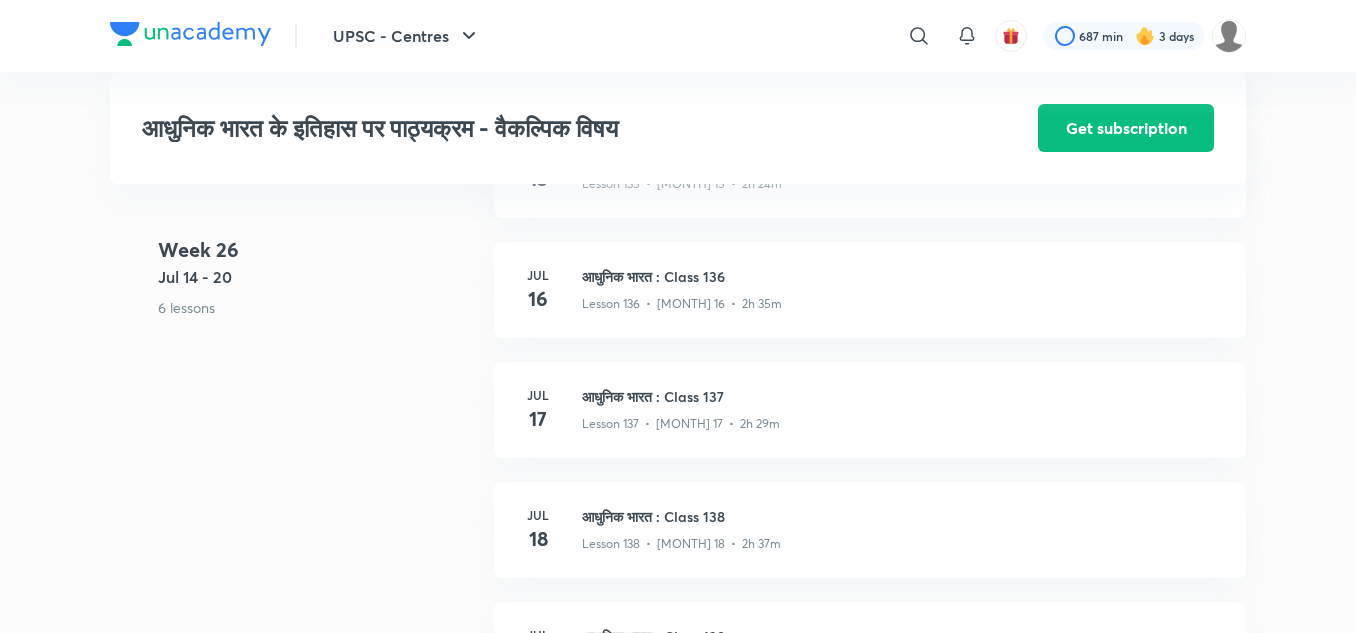 scroll, scrollTop: 19504, scrollLeft: 0, axis: vertical 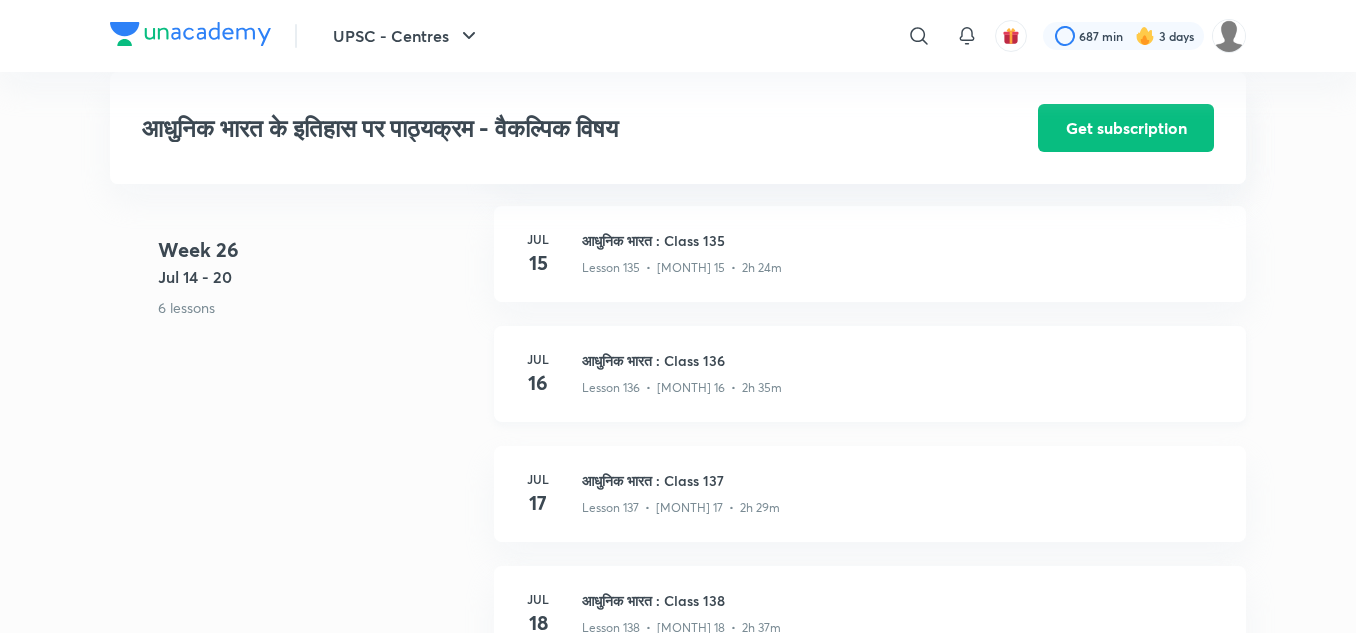 click on "आधुनिक भारत : Class 136" at bounding box center [902, 360] 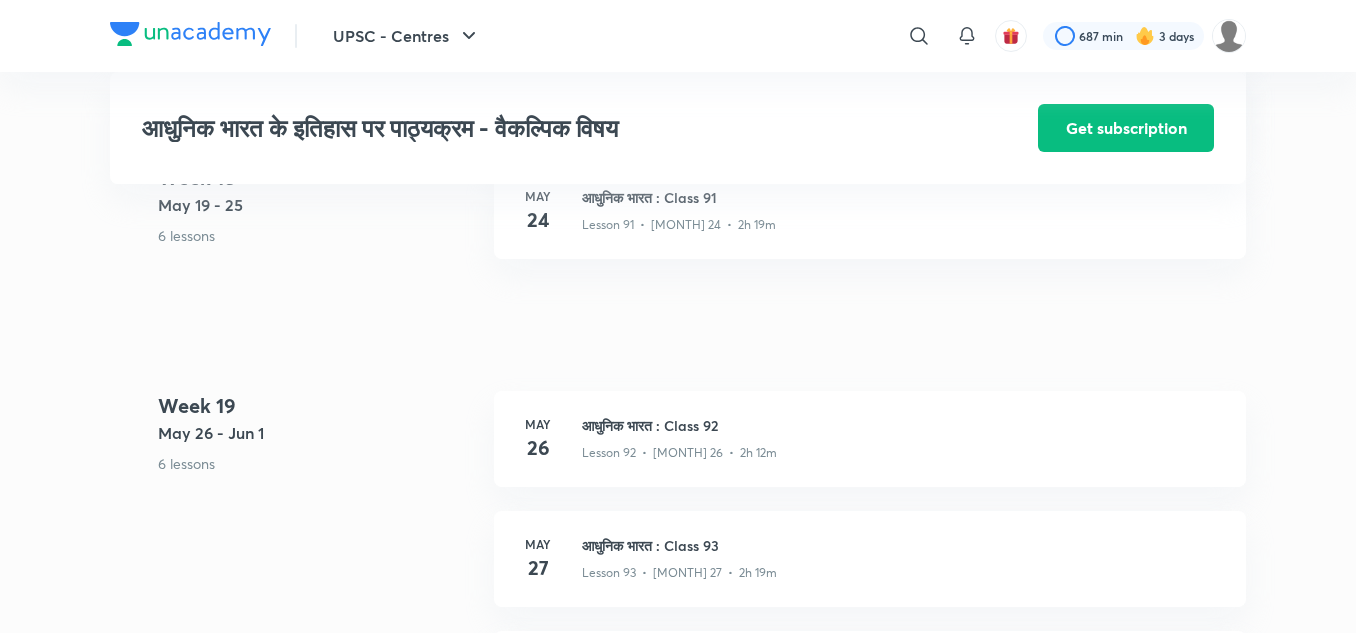 scroll, scrollTop: 13404, scrollLeft: 0, axis: vertical 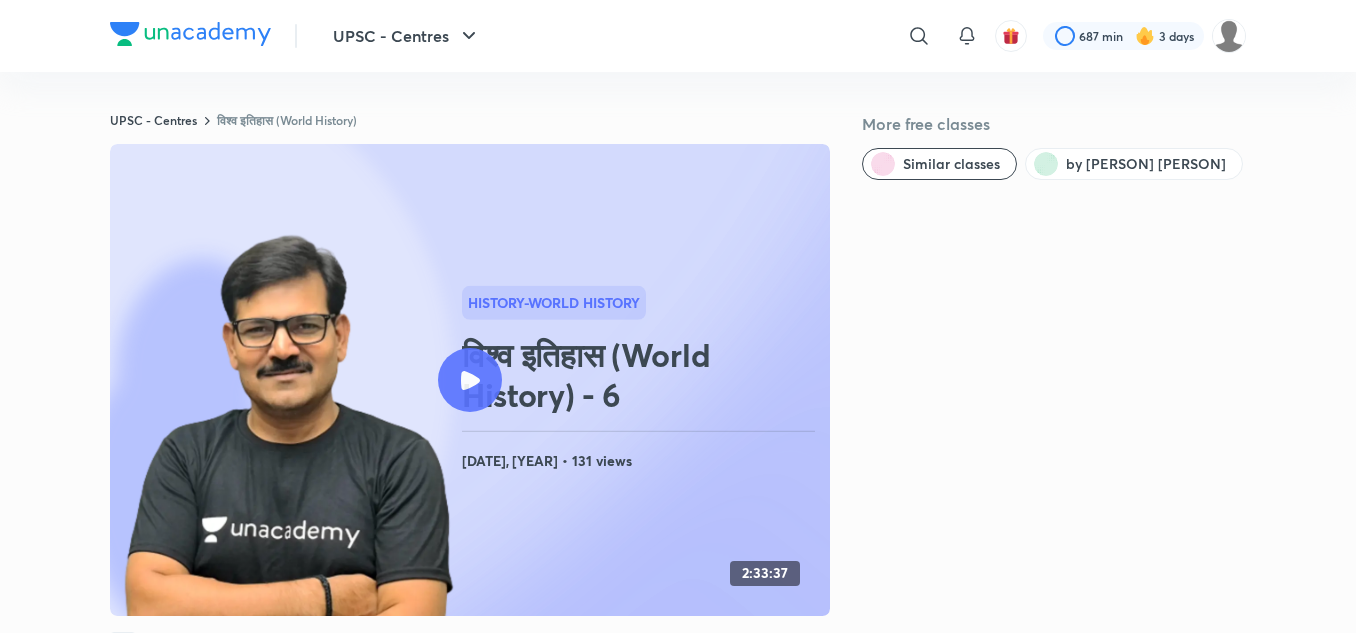 click 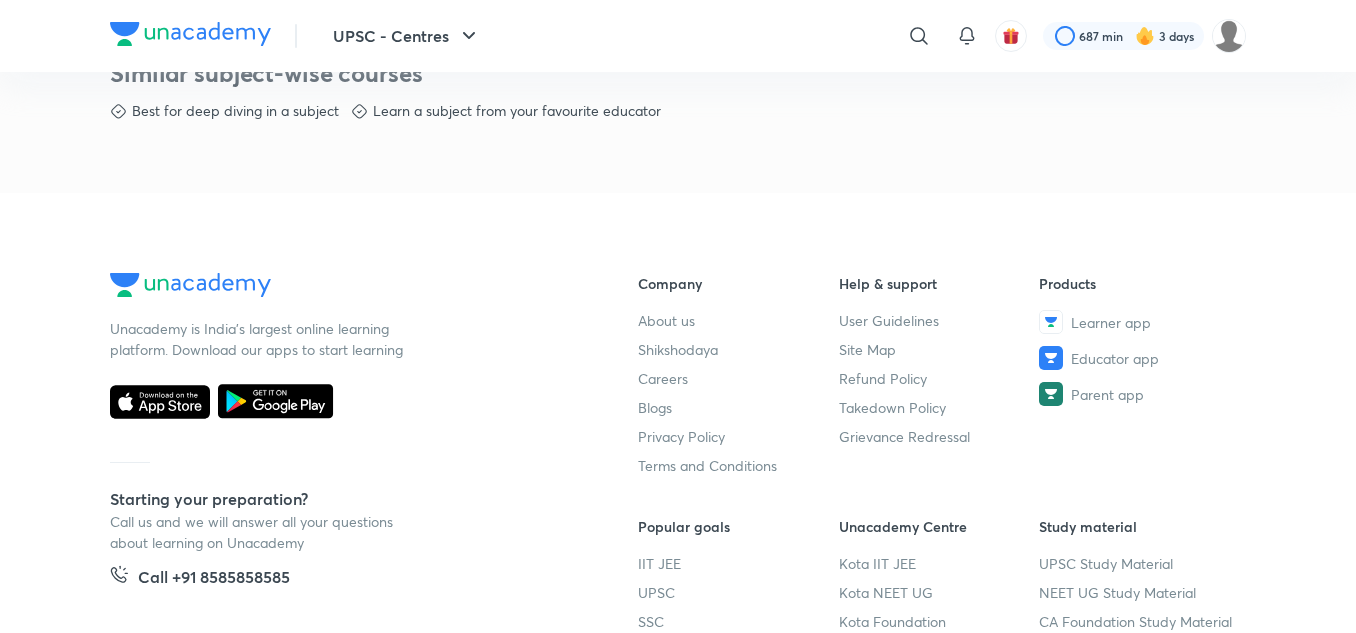 scroll, scrollTop: 1271, scrollLeft: 0, axis: vertical 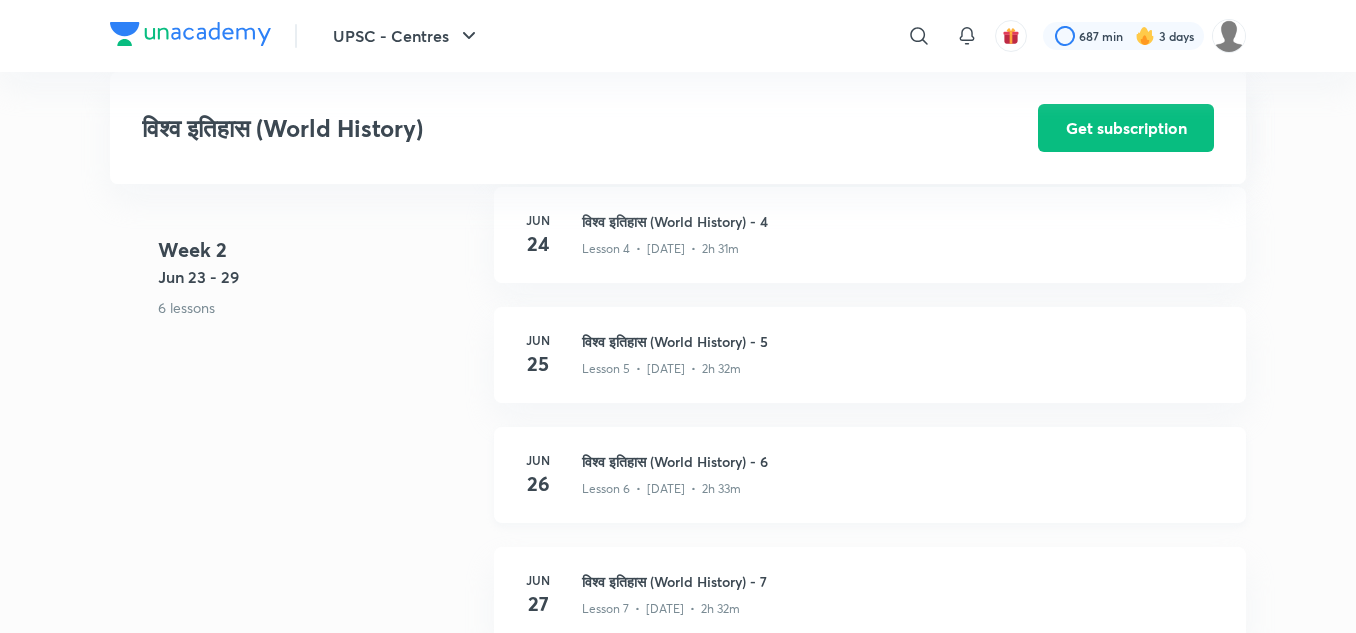 click on "विश्व इतिहास (World History) - 6" at bounding box center (902, 461) 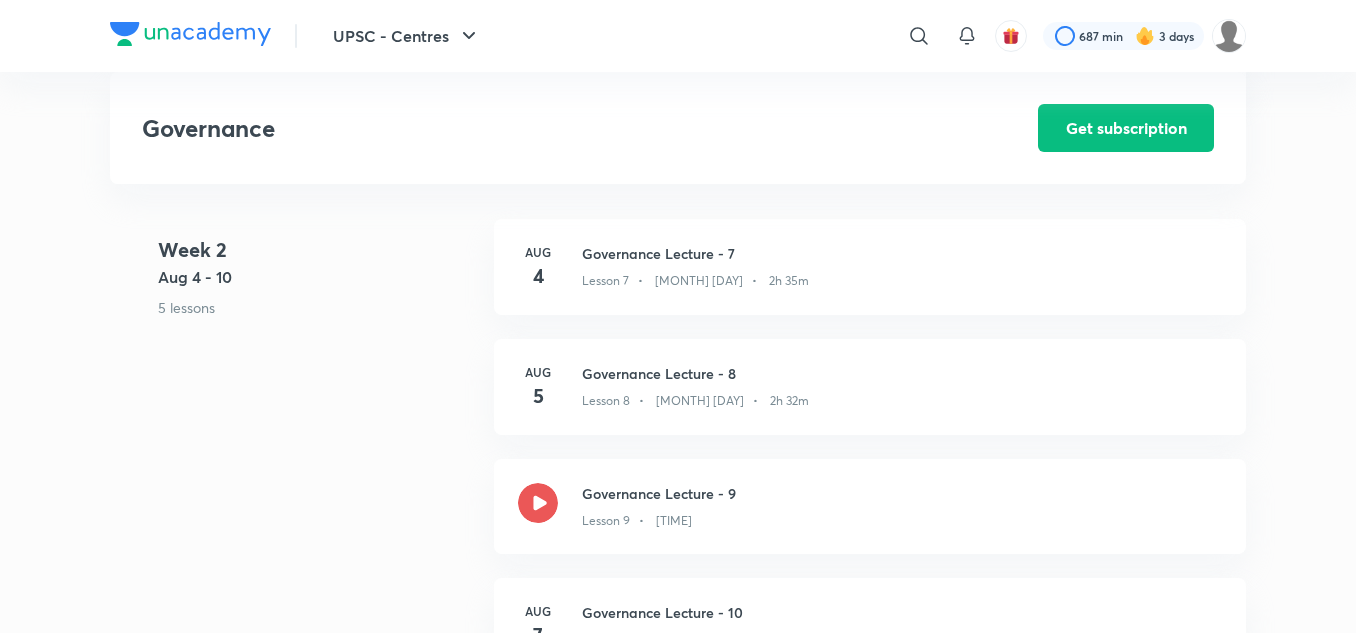 scroll, scrollTop: 1511, scrollLeft: 0, axis: vertical 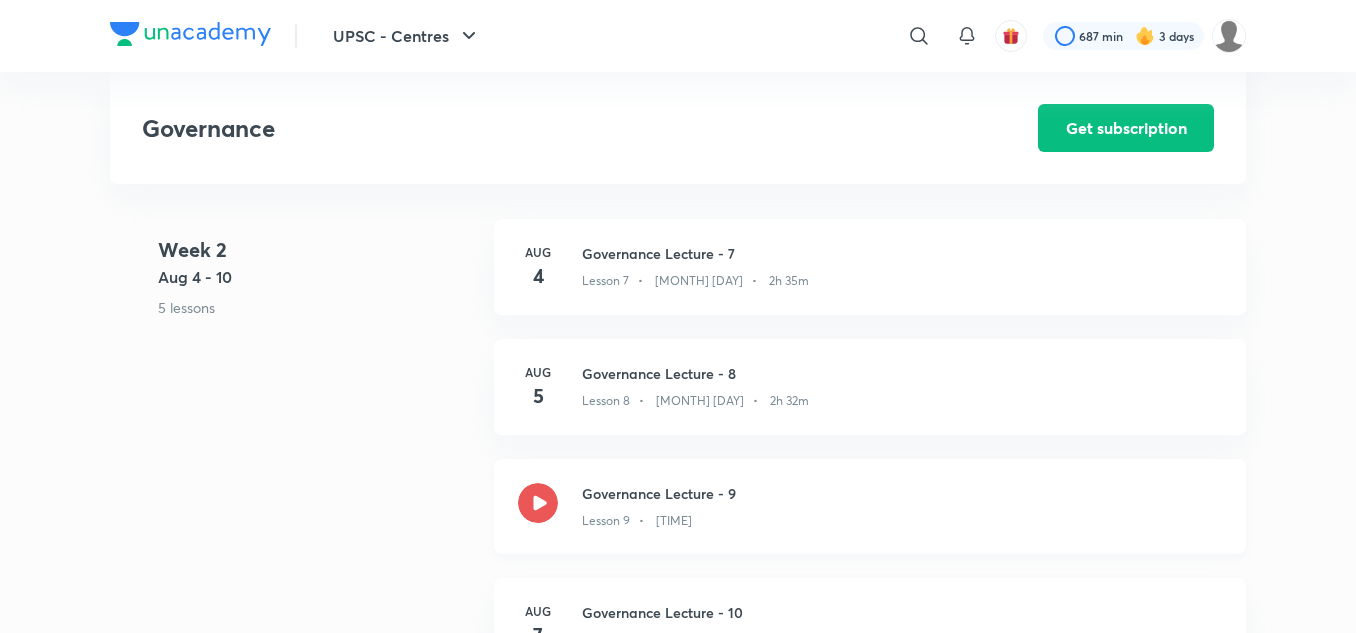 click on "Governance Lecture - 9" at bounding box center [902, -802] 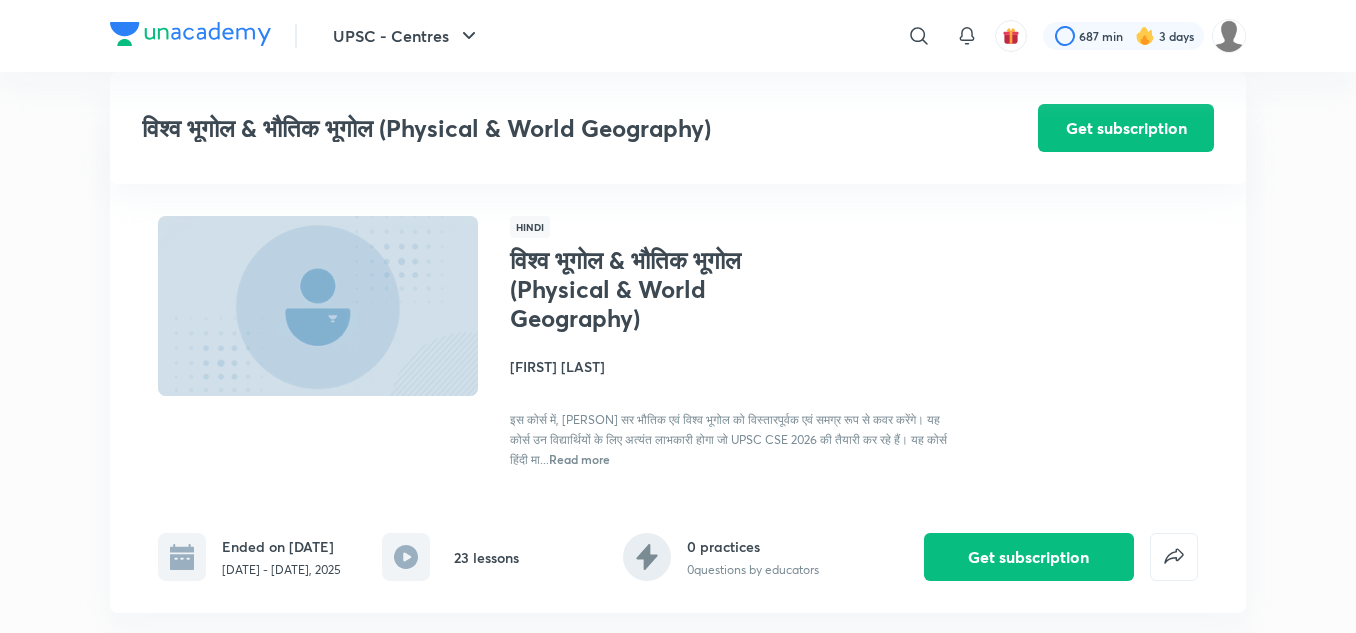 scroll, scrollTop: 2865, scrollLeft: 0, axis: vertical 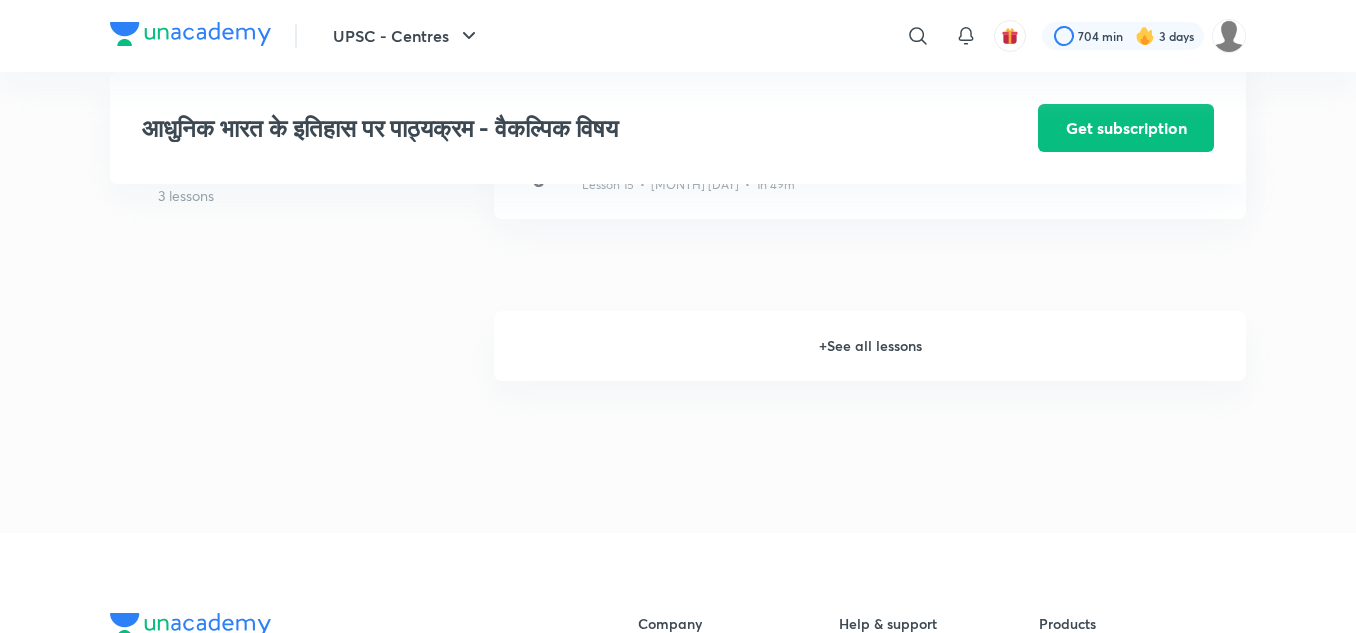 click on "+  See all lessons" at bounding box center [870, 346] 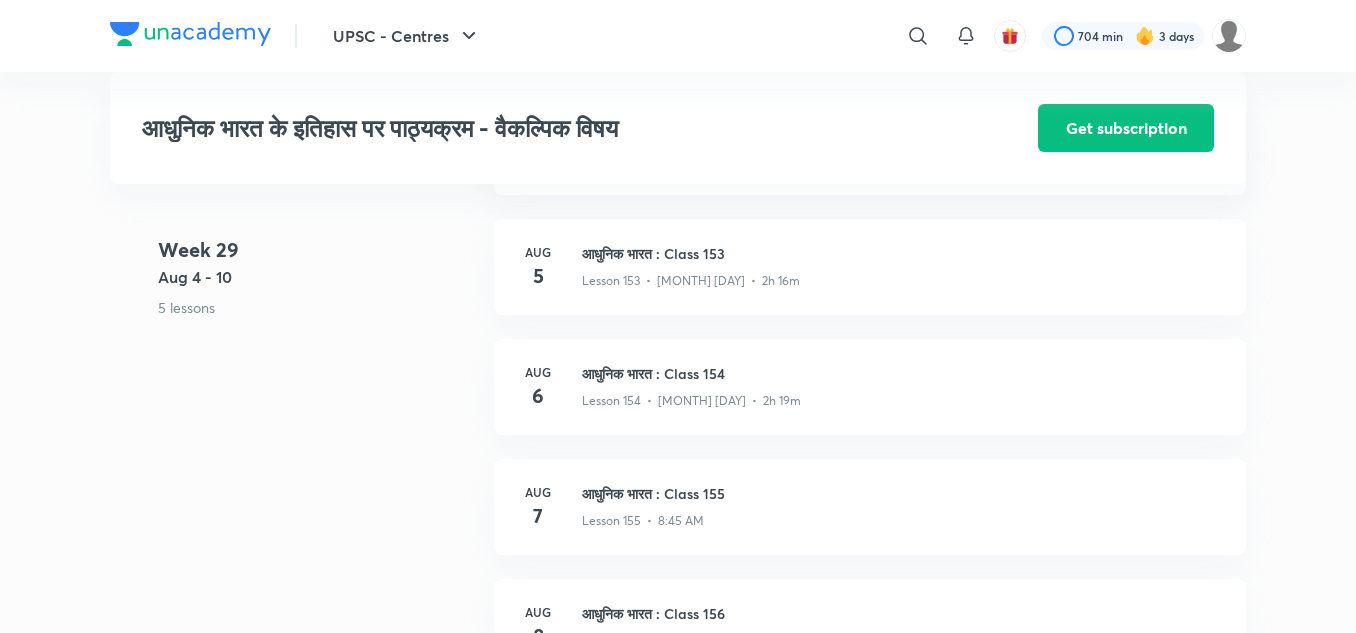 scroll, scrollTop: 21976, scrollLeft: 0, axis: vertical 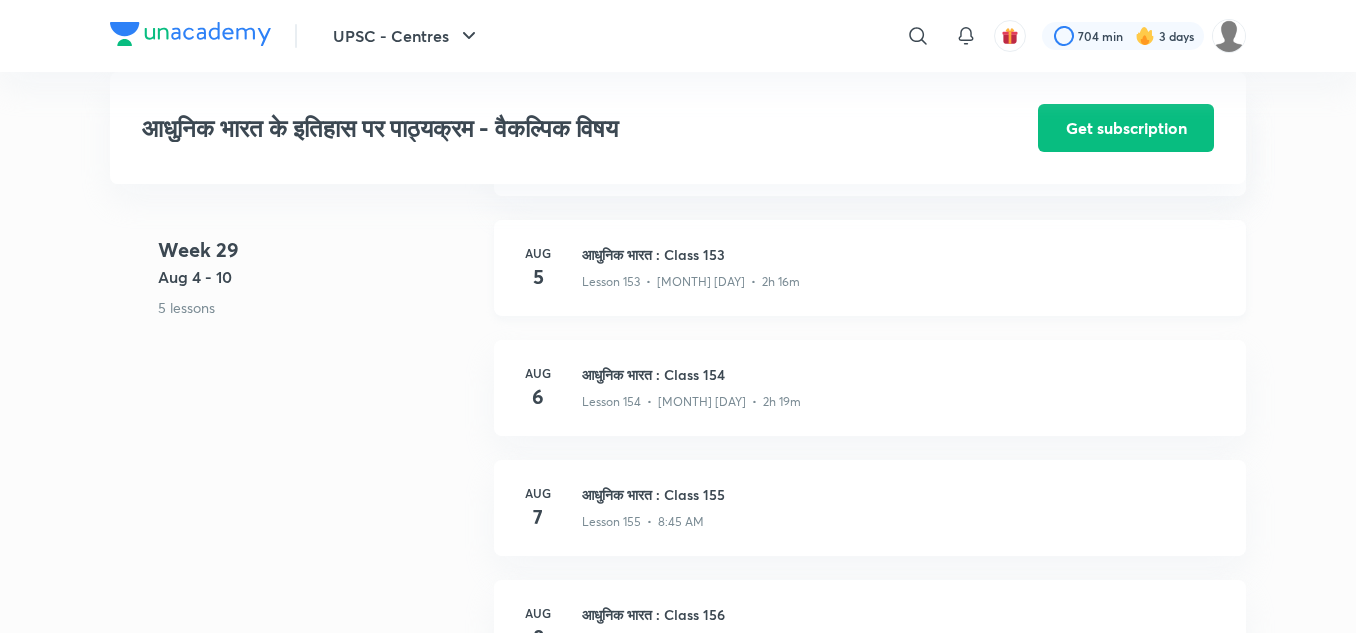 click on "Lesson 153 • [MONTH] [DAY] • 2h 16m" at bounding box center [870, 268] 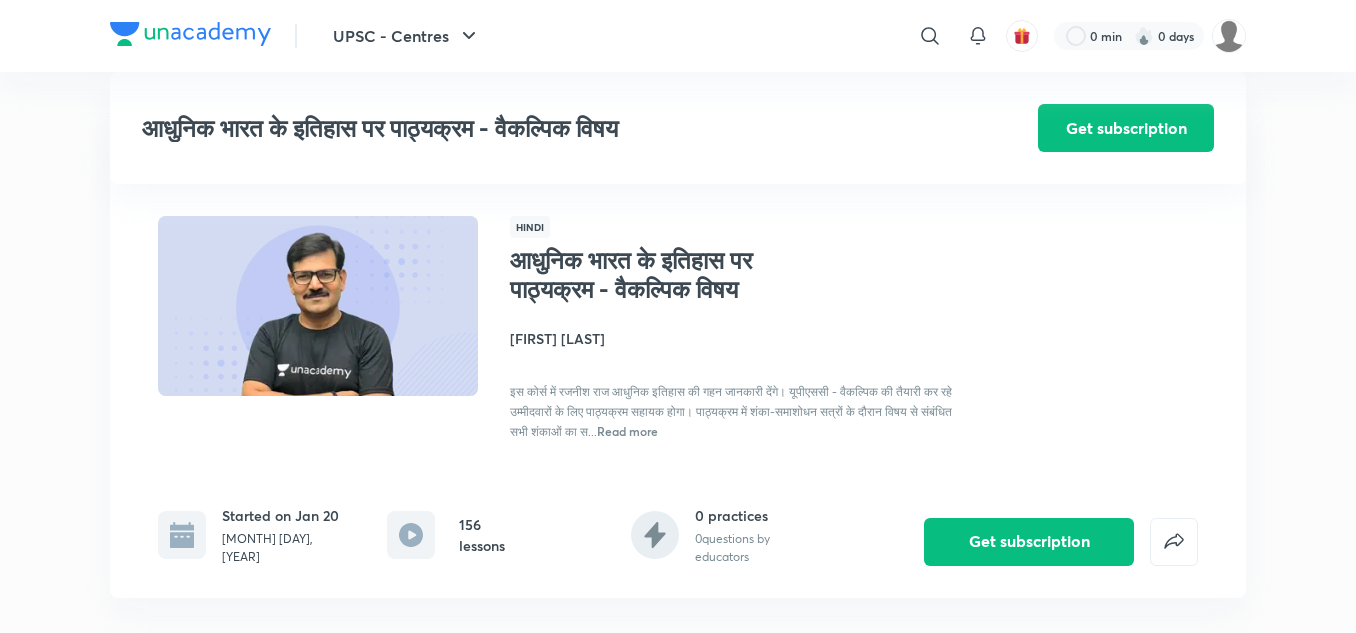 scroll, scrollTop: 3272, scrollLeft: 0, axis: vertical 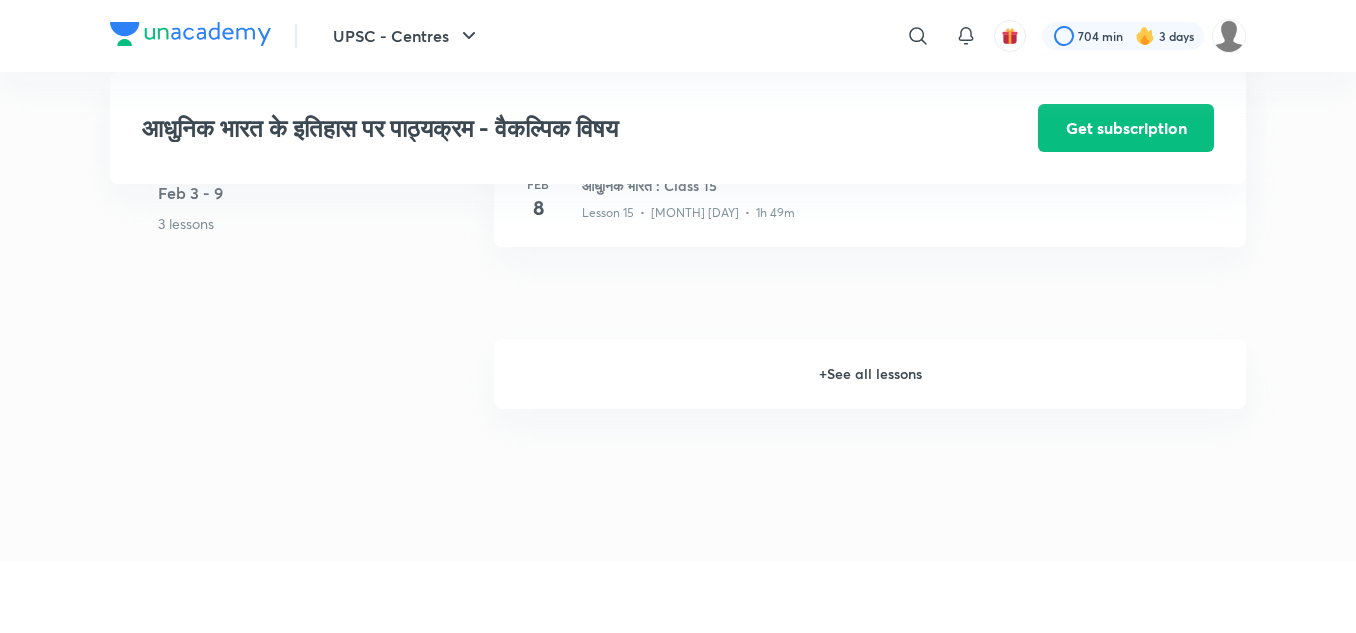 click on "+  See all lessons" at bounding box center [870, 374] 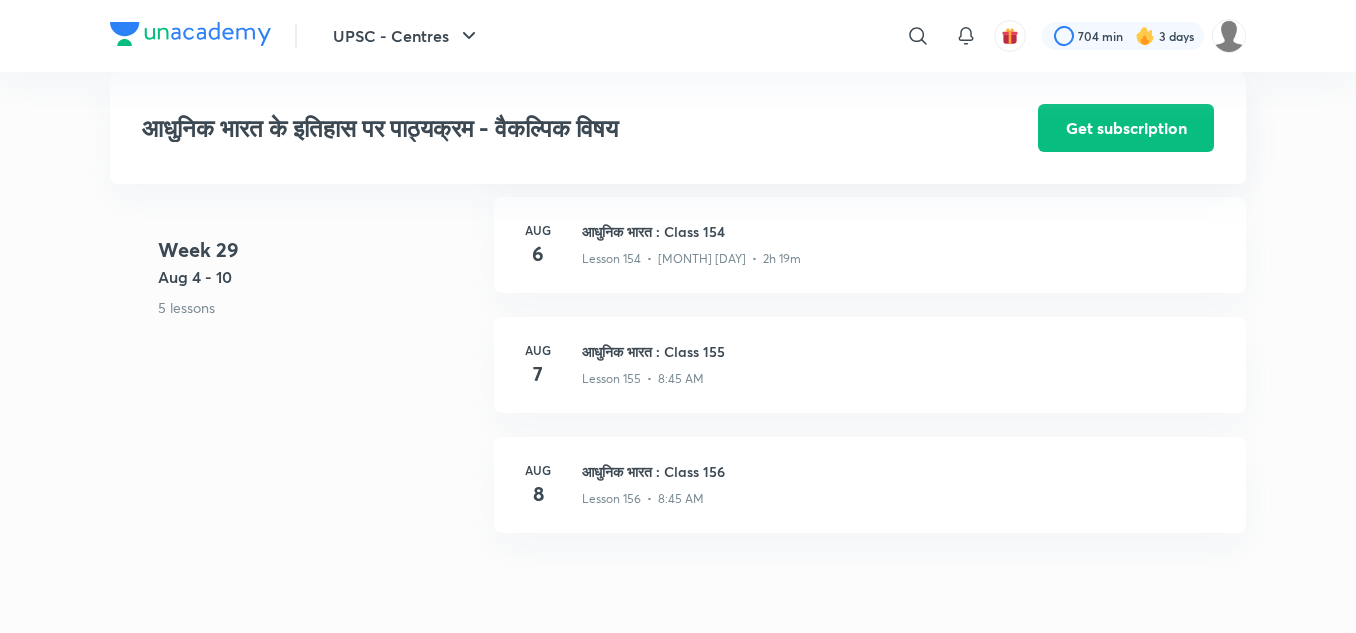 scroll, scrollTop: 22037, scrollLeft: 0, axis: vertical 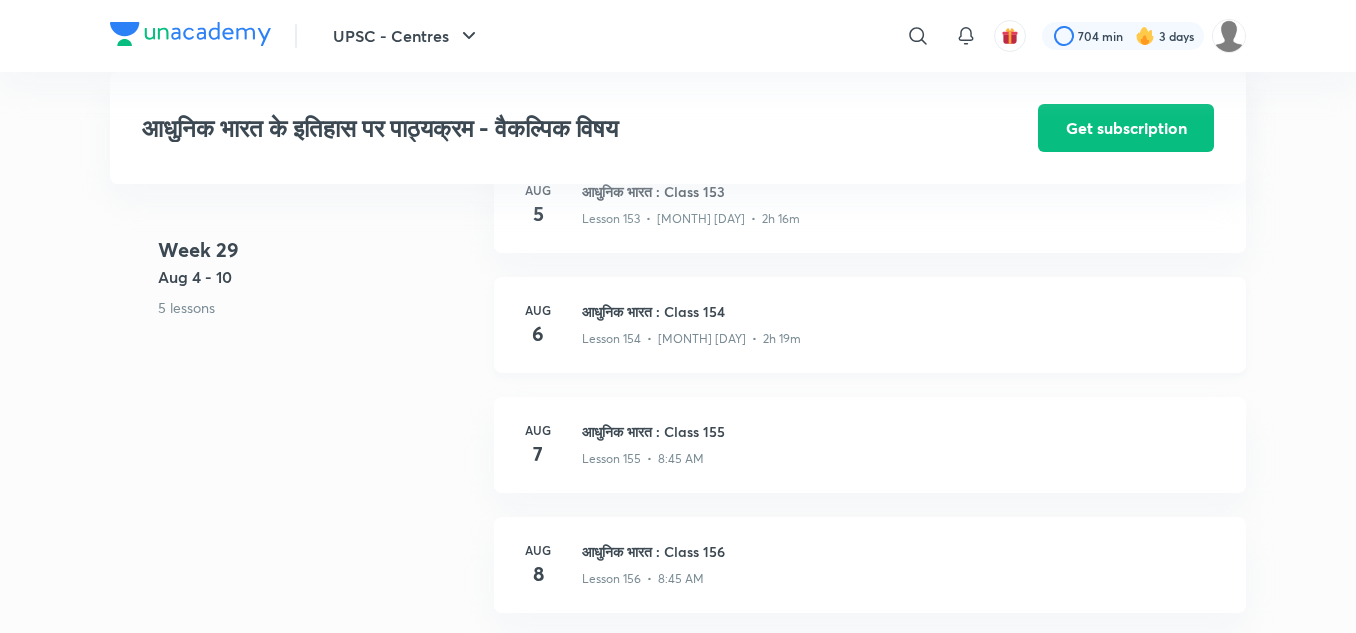 click on "आधुनिक भारत : Class 154" at bounding box center [902, 311] 